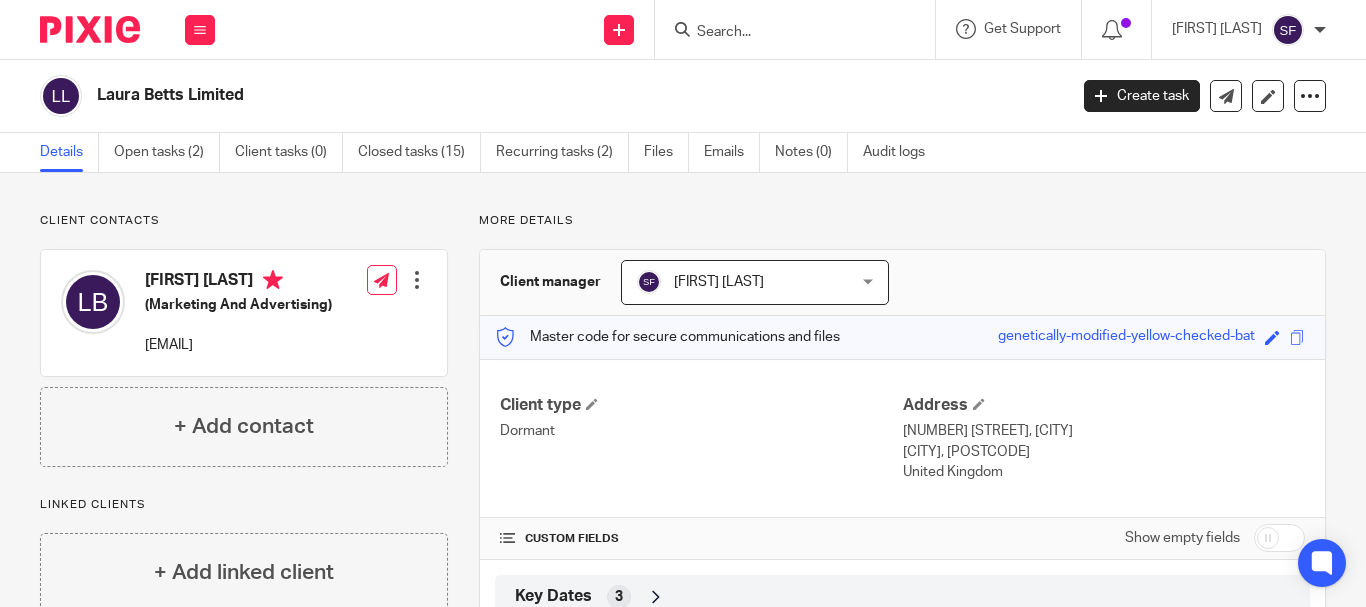 scroll, scrollTop: 0, scrollLeft: 0, axis: both 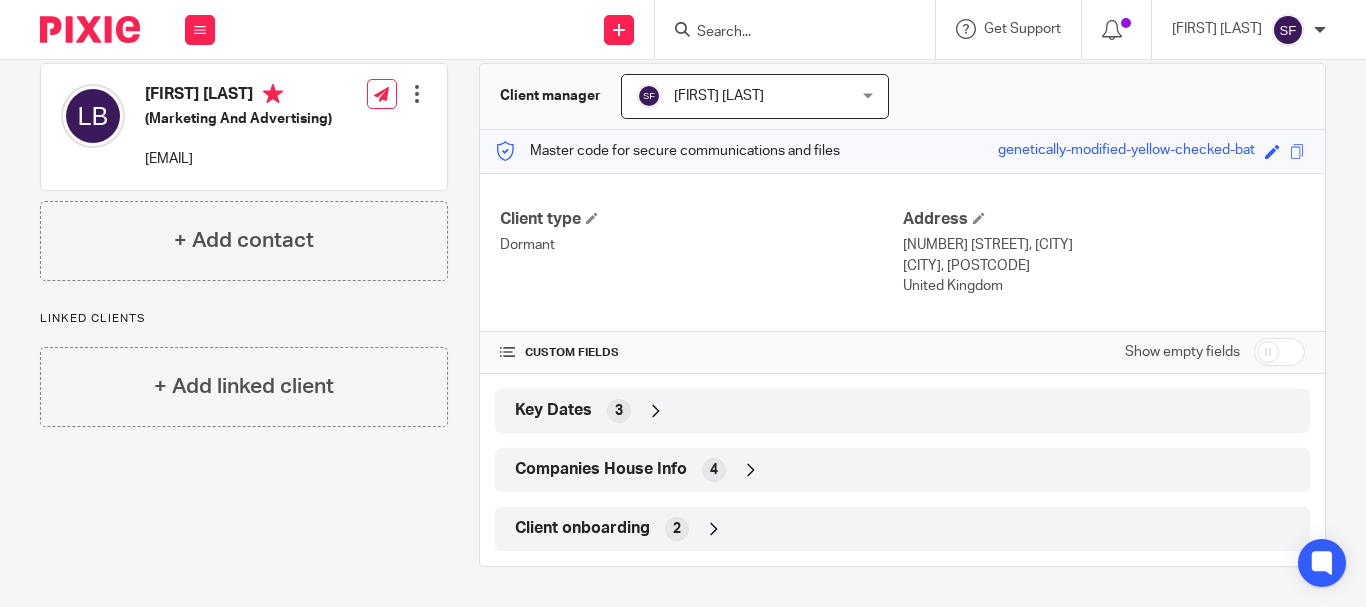 click on "Companies House Info" at bounding box center (601, 469) 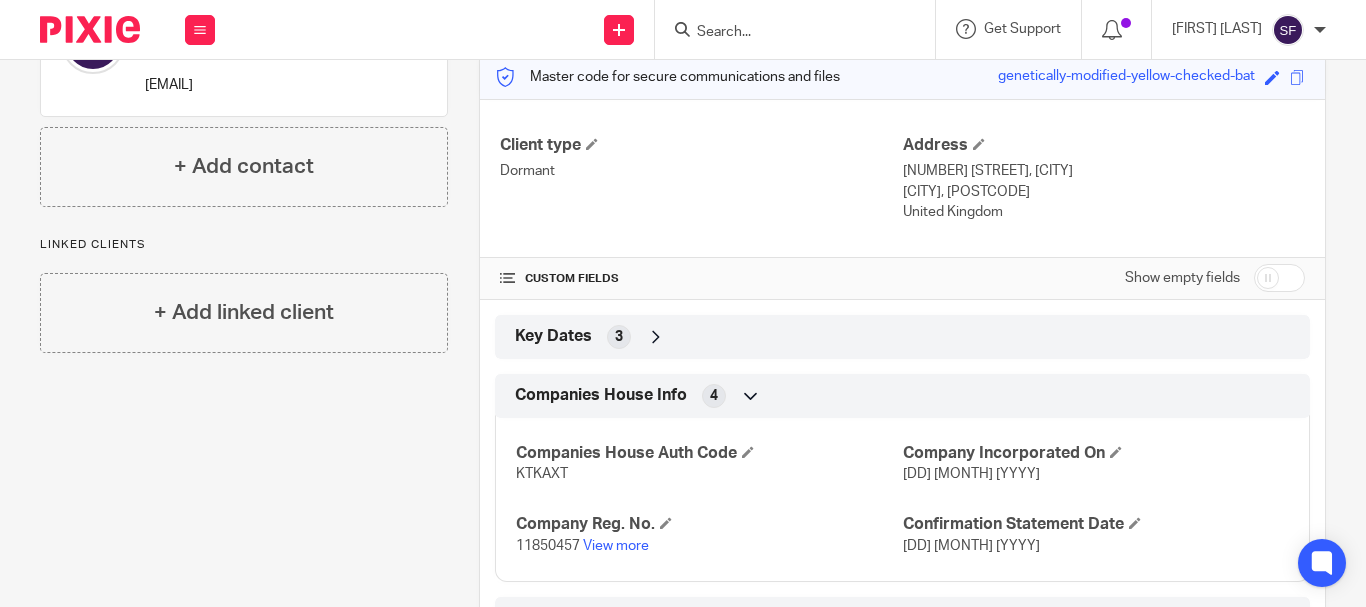 scroll, scrollTop: 350, scrollLeft: 0, axis: vertical 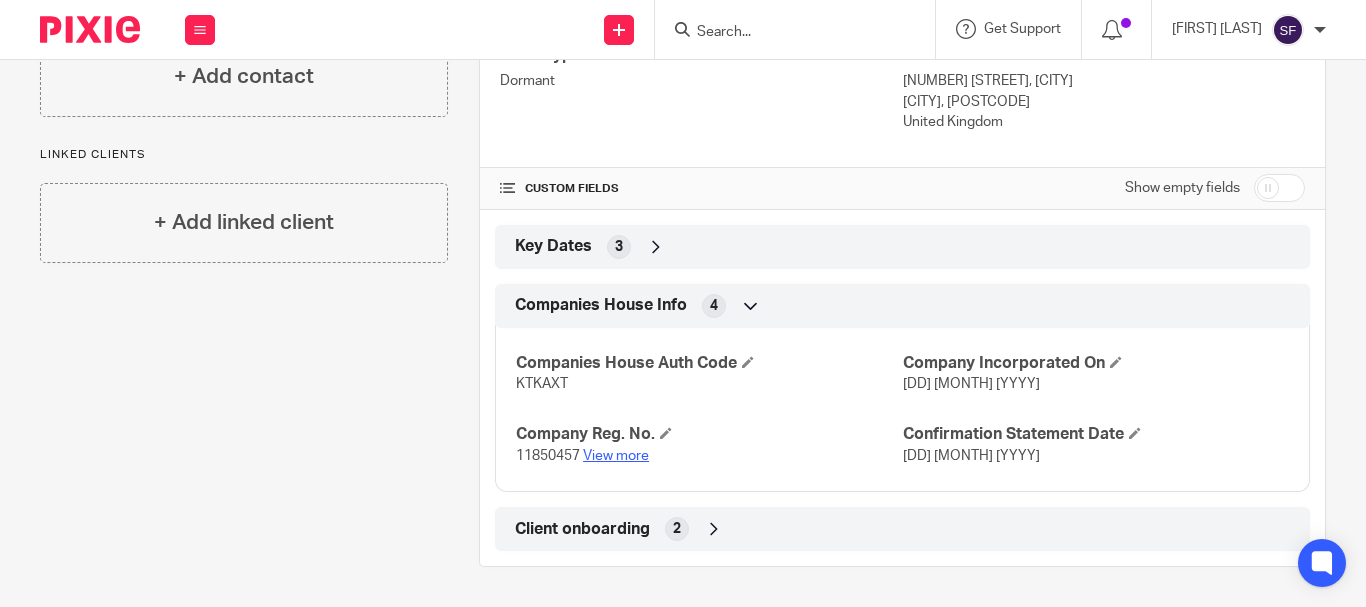 click on "View more" at bounding box center [616, 456] 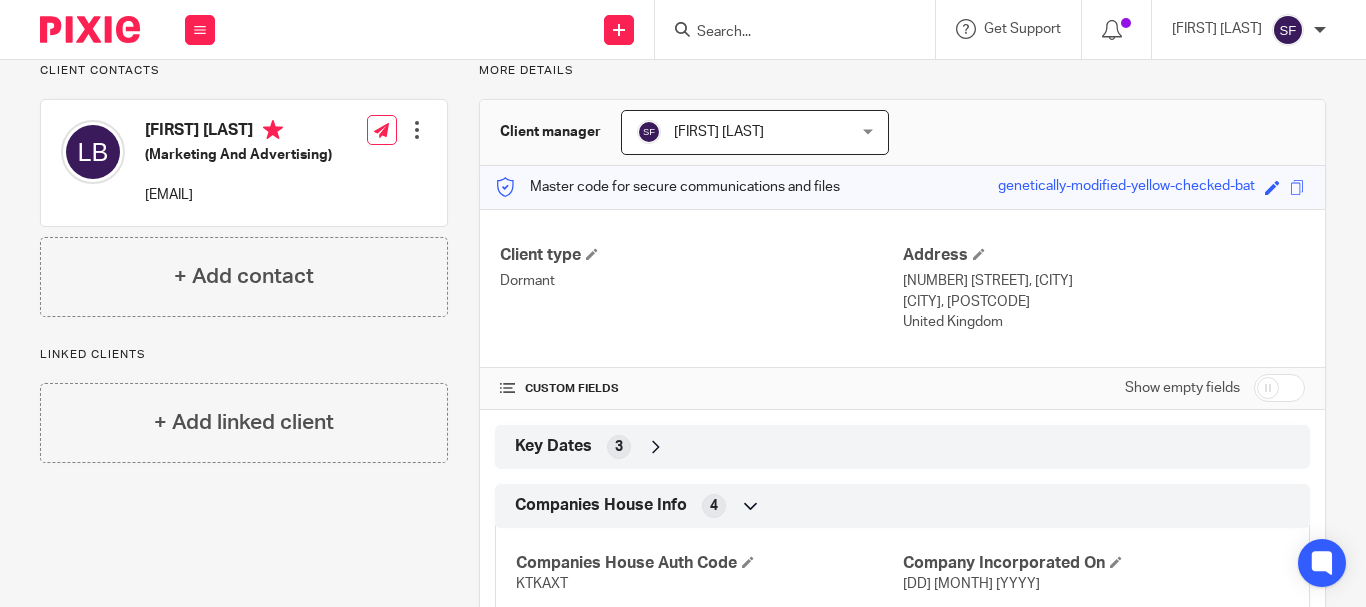 scroll, scrollTop: 0, scrollLeft: 0, axis: both 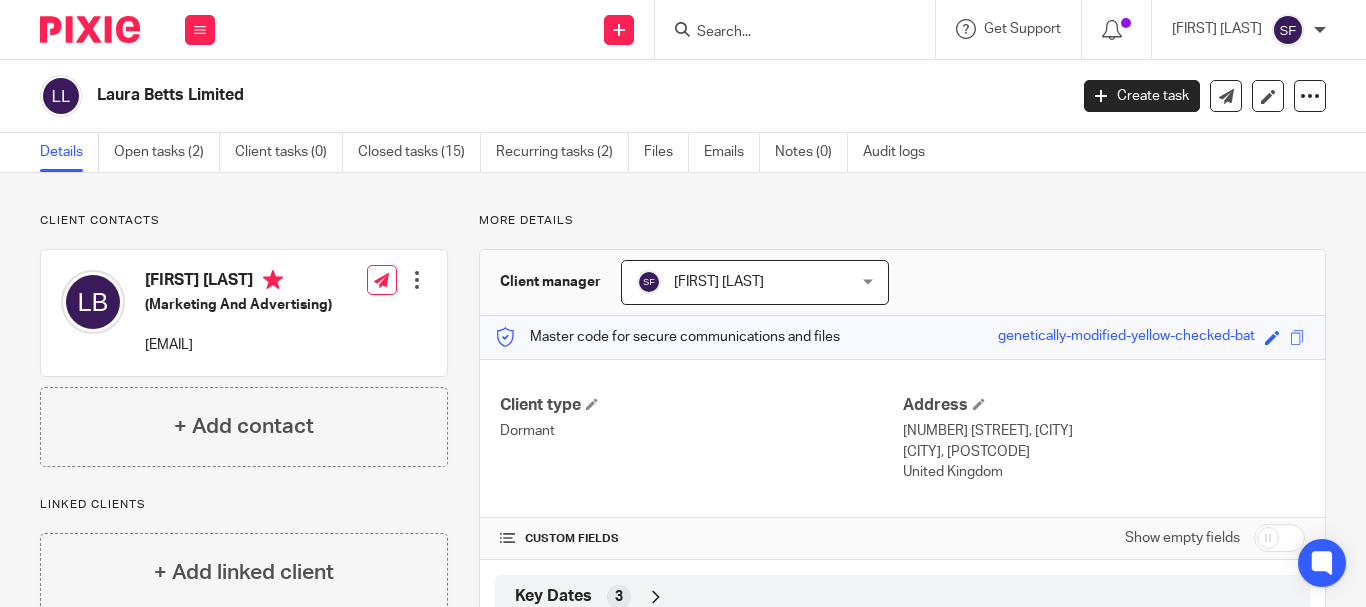 click at bounding box center (785, 33) 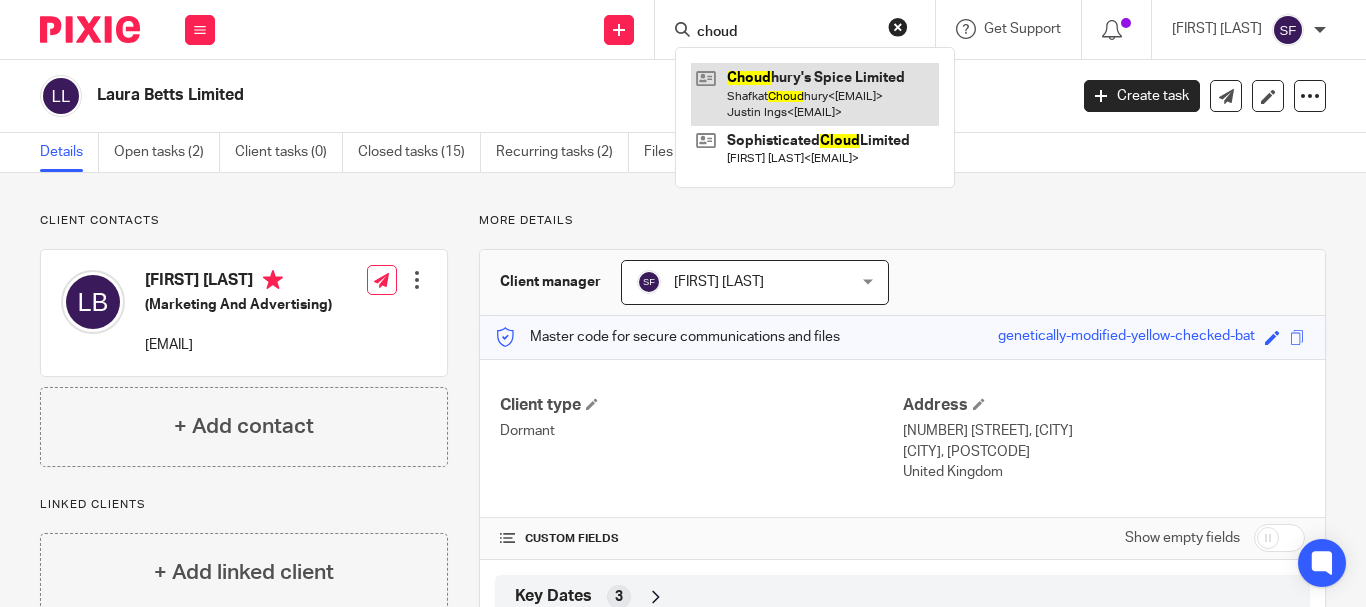 type on "choud" 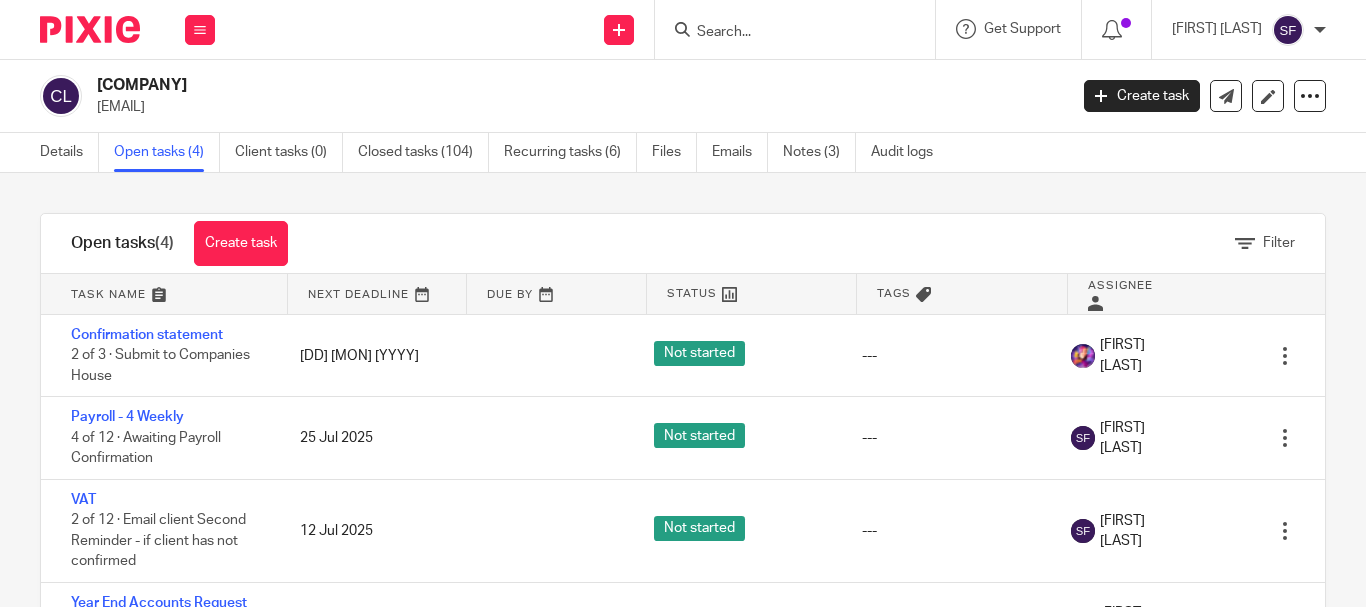 scroll, scrollTop: 0, scrollLeft: 0, axis: both 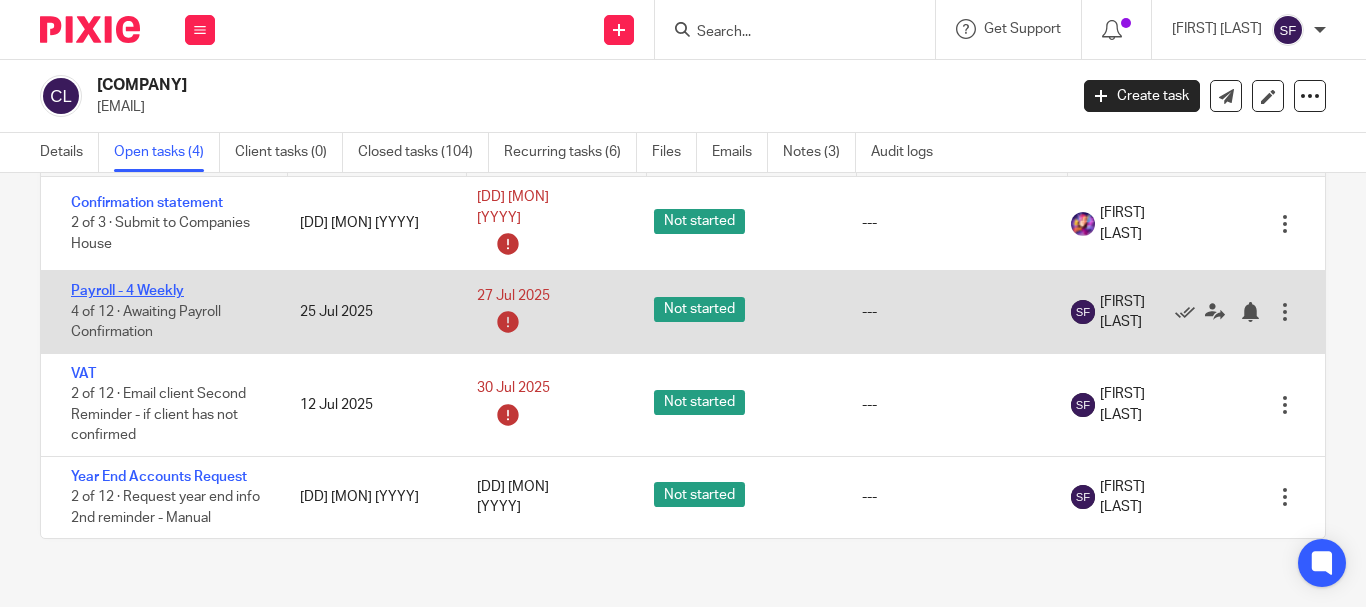click on "Payroll - 4 Weekly" at bounding box center (127, 291) 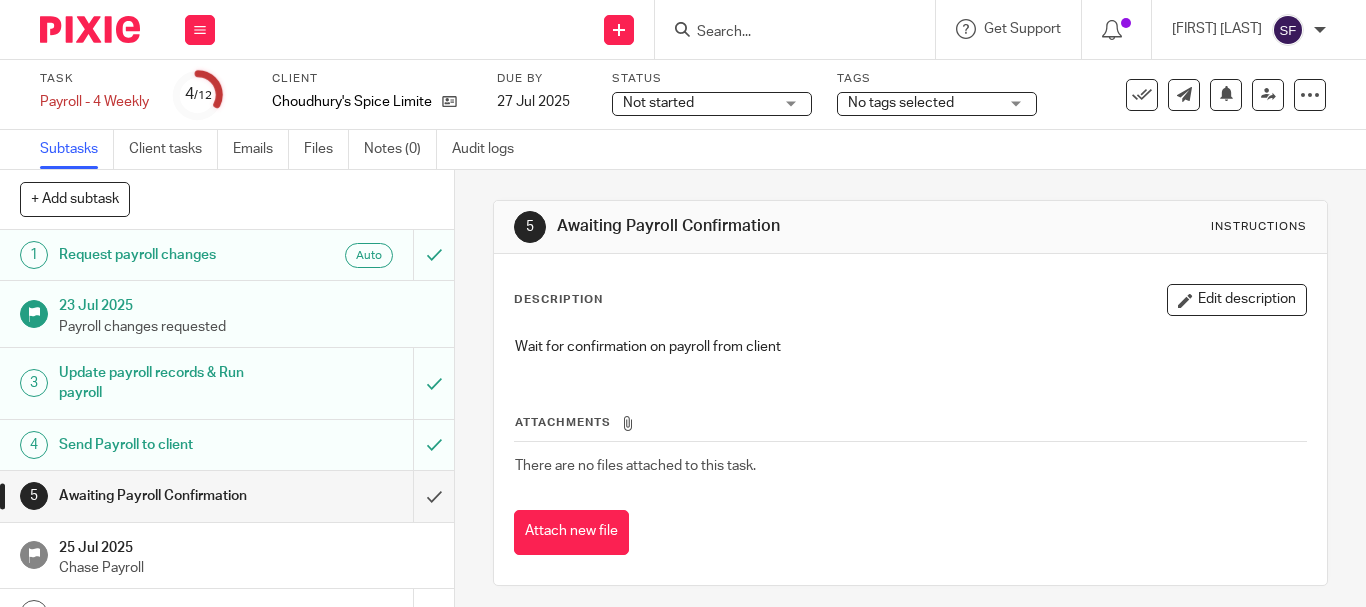 scroll, scrollTop: 0, scrollLeft: 0, axis: both 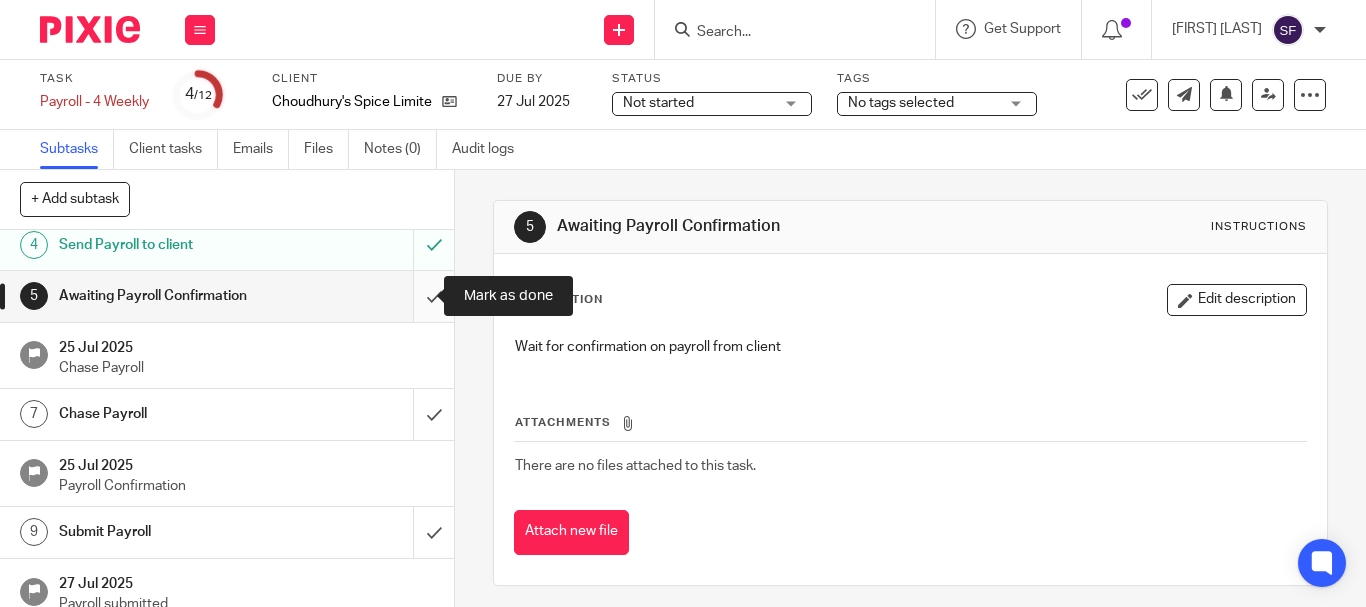 click at bounding box center [227, 296] 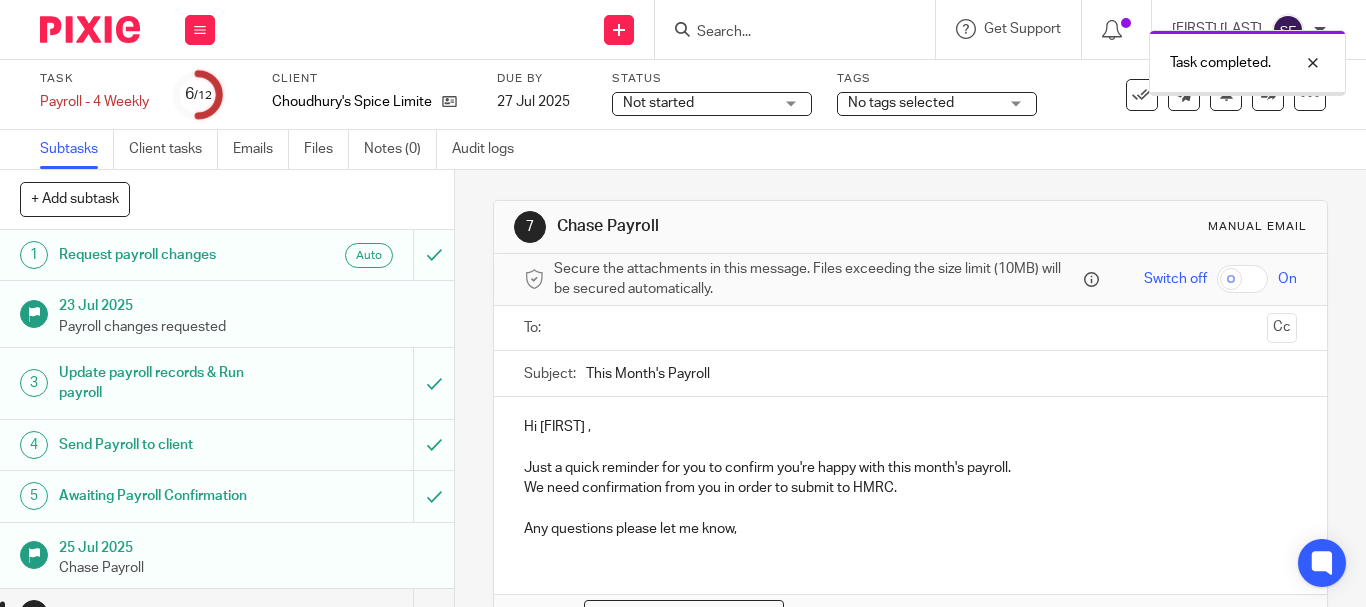 scroll, scrollTop: 0, scrollLeft: 0, axis: both 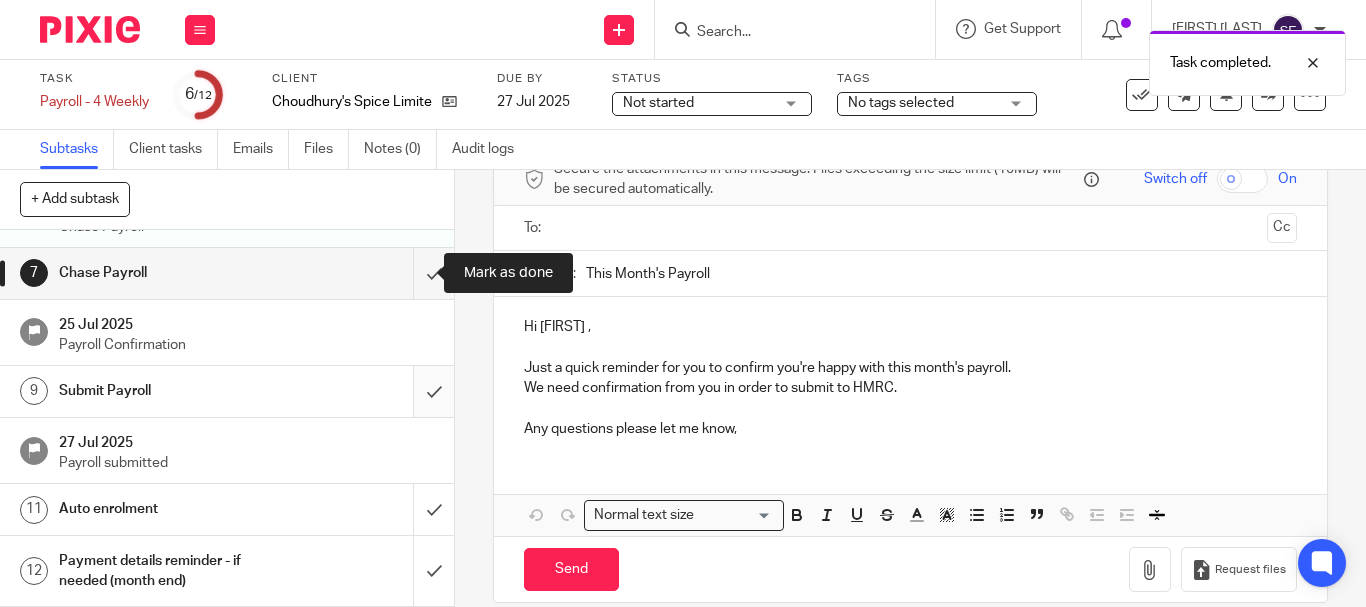 drag, startPoint x: 416, startPoint y: 272, endPoint x: 416, endPoint y: 377, distance: 105 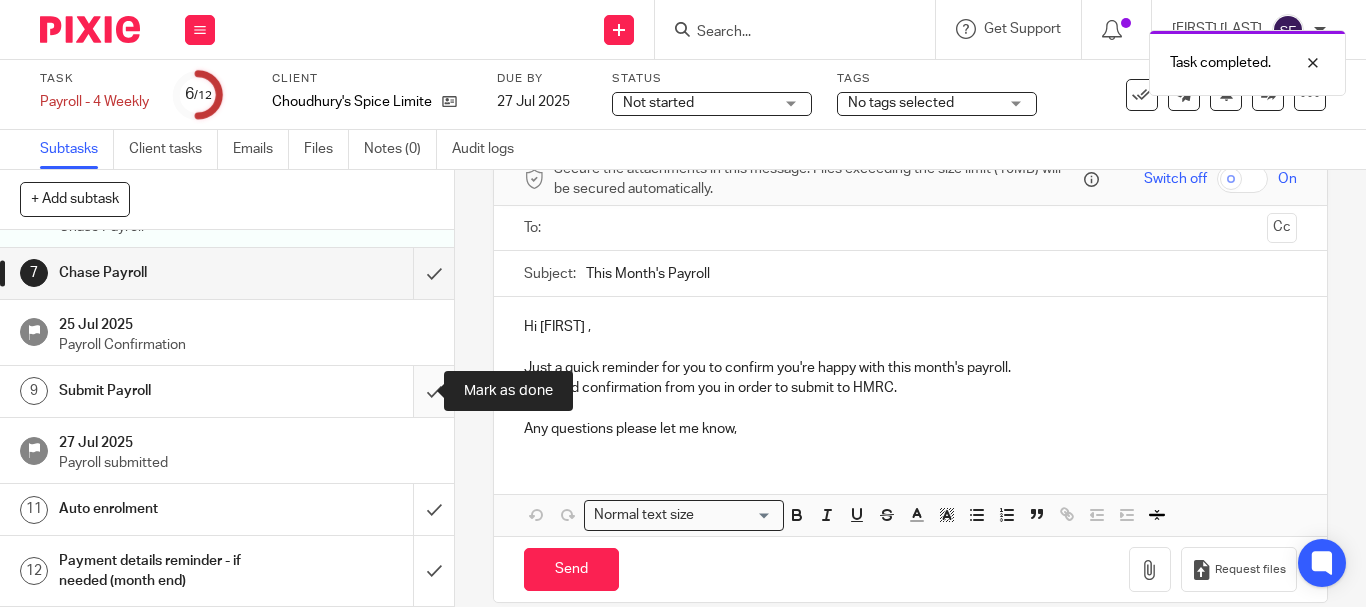 click at bounding box center (227, 391) 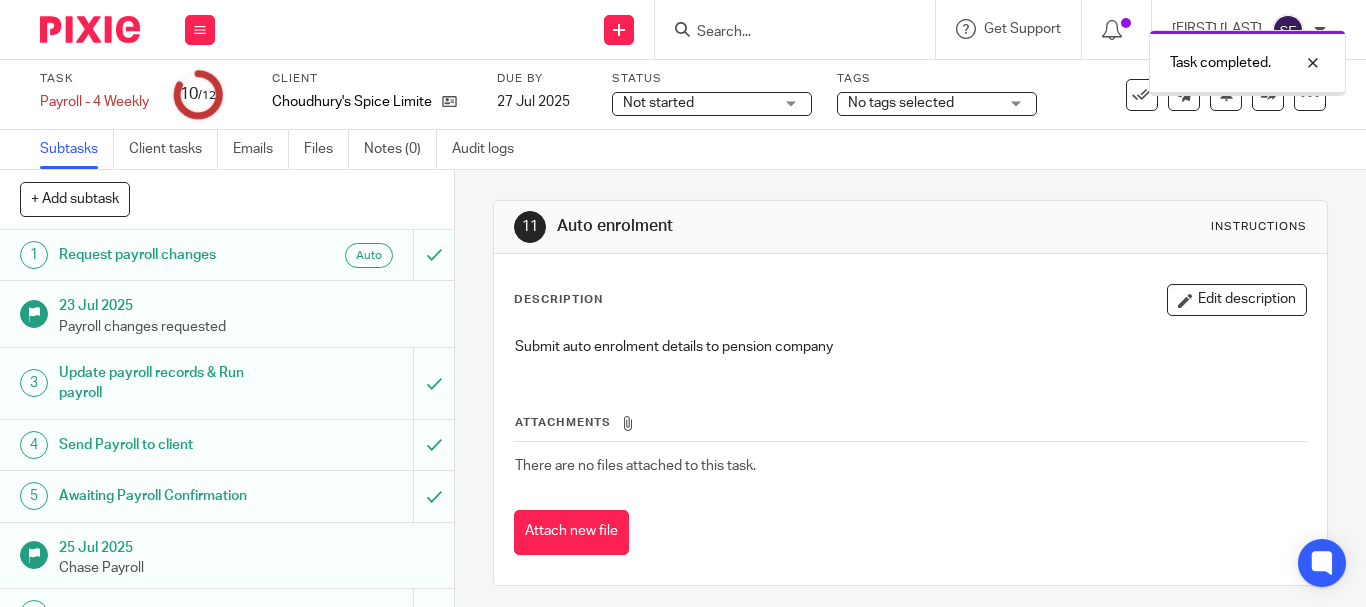 scroll, scrollTop: 0, scrollLeft: 0, axis: both 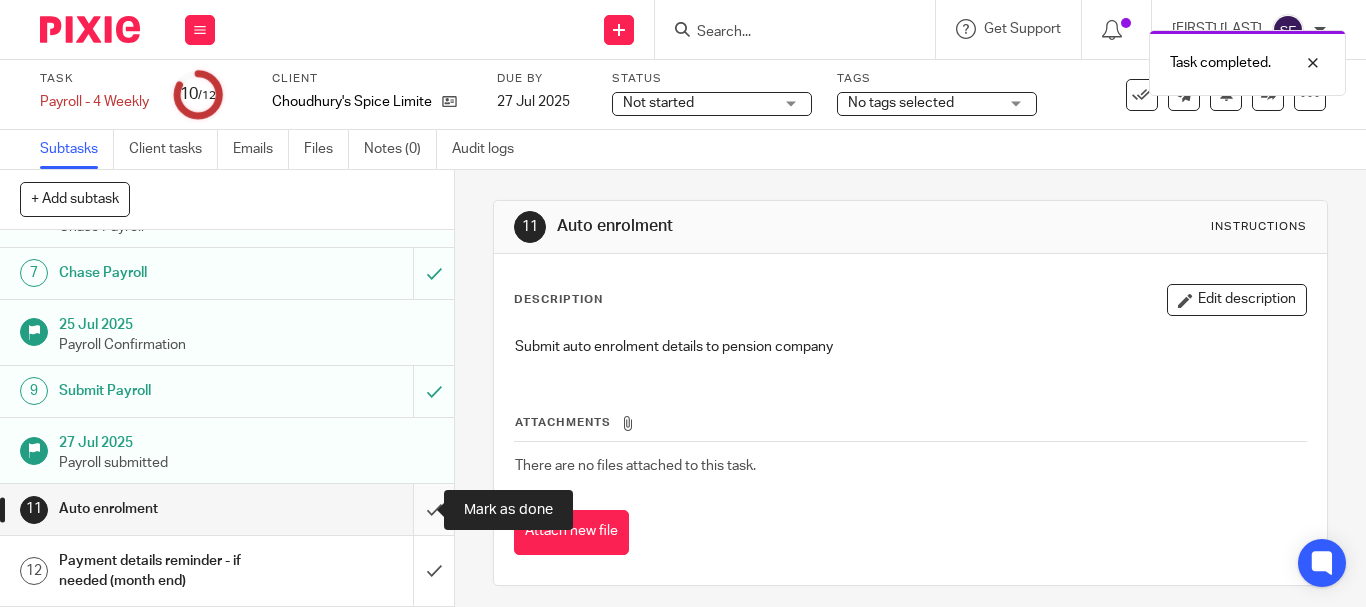 click at bounding box center (227, 509) 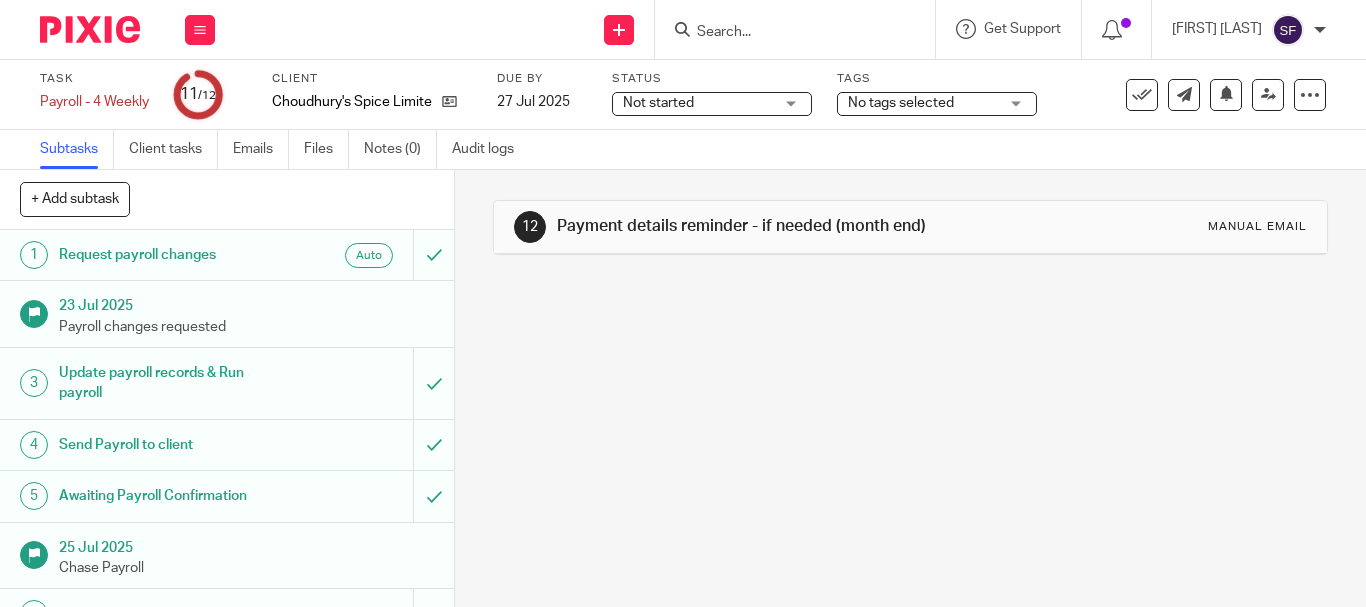 scroll, scrollTop: 0, scrollLeft: 0, axis: both 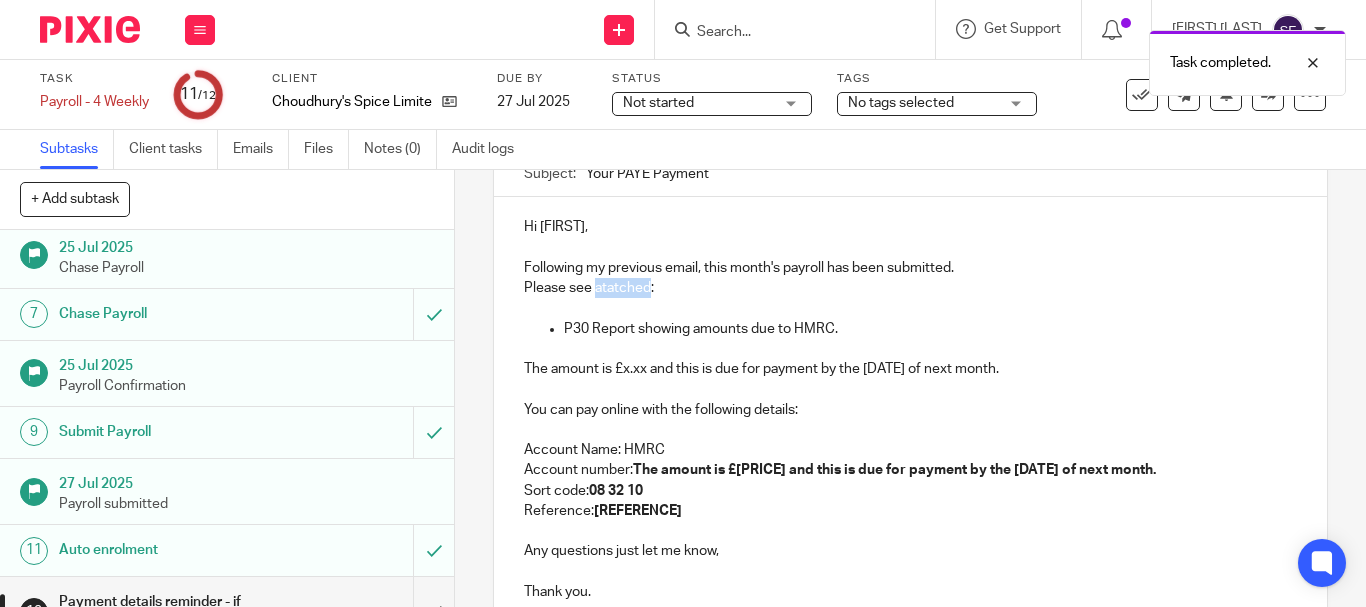 type 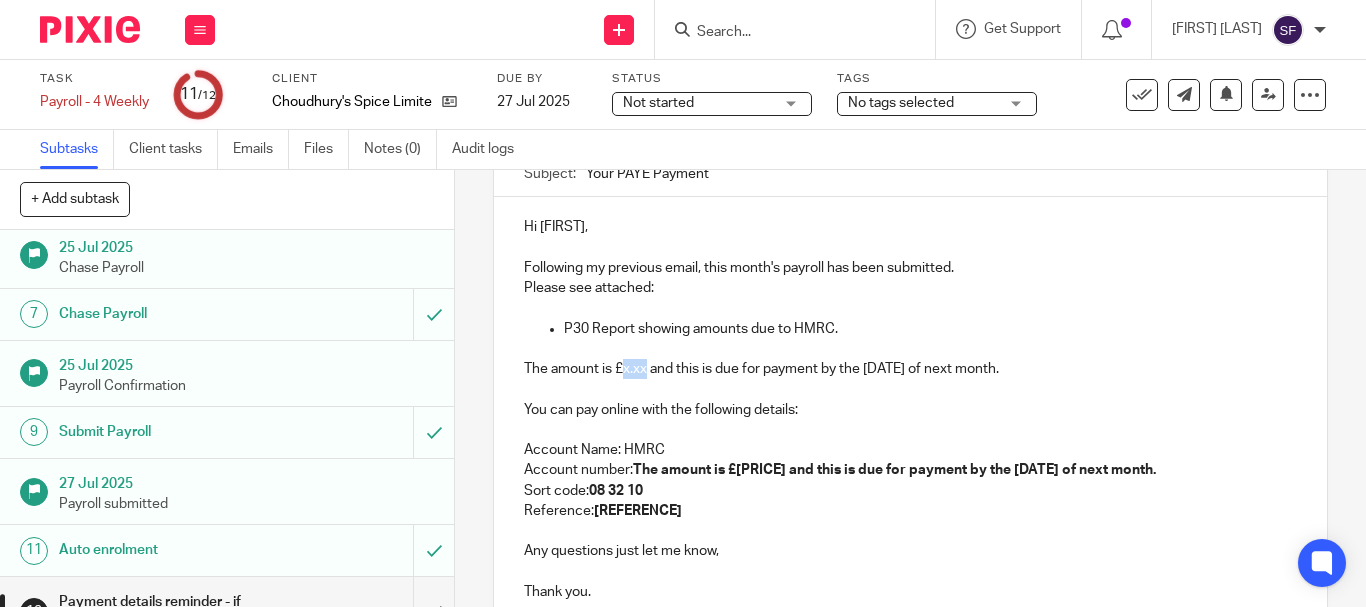 drag, startPoint x: 625, startPoint y: 371, endPoint x: 644, endPoint y: 377, distance: 19.924858 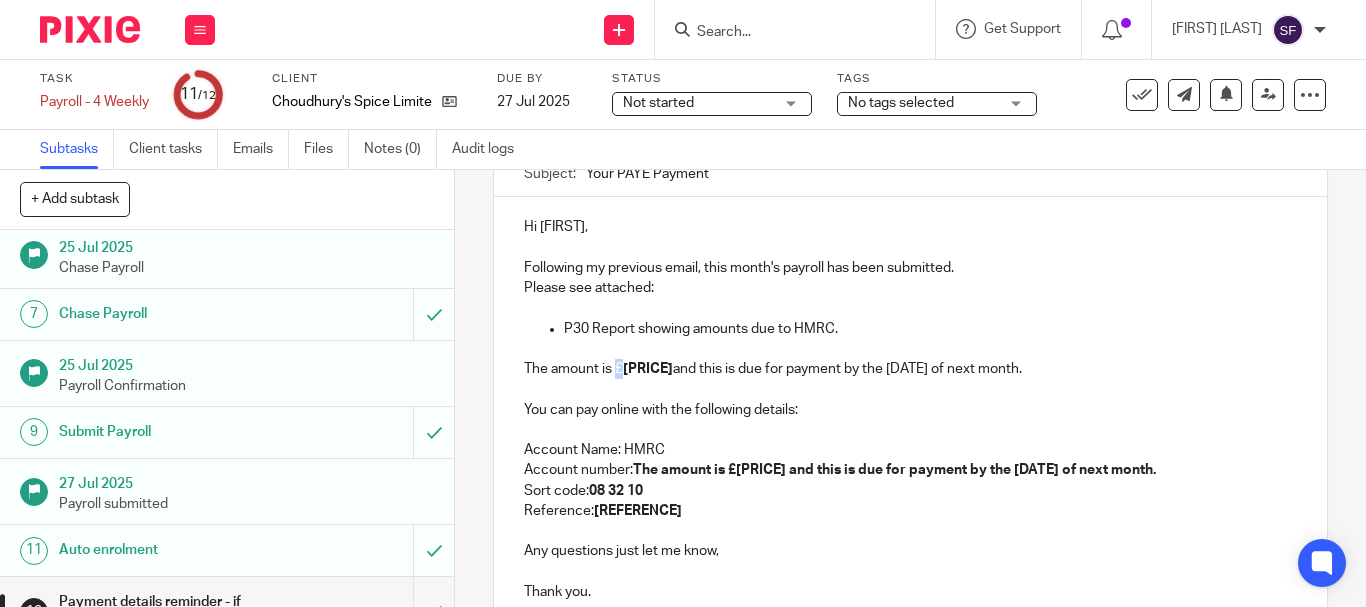drag, startPoint x: 609, startPoint y: 372, endPoint x: 622, endPoint y: 370, distance: 13.152946 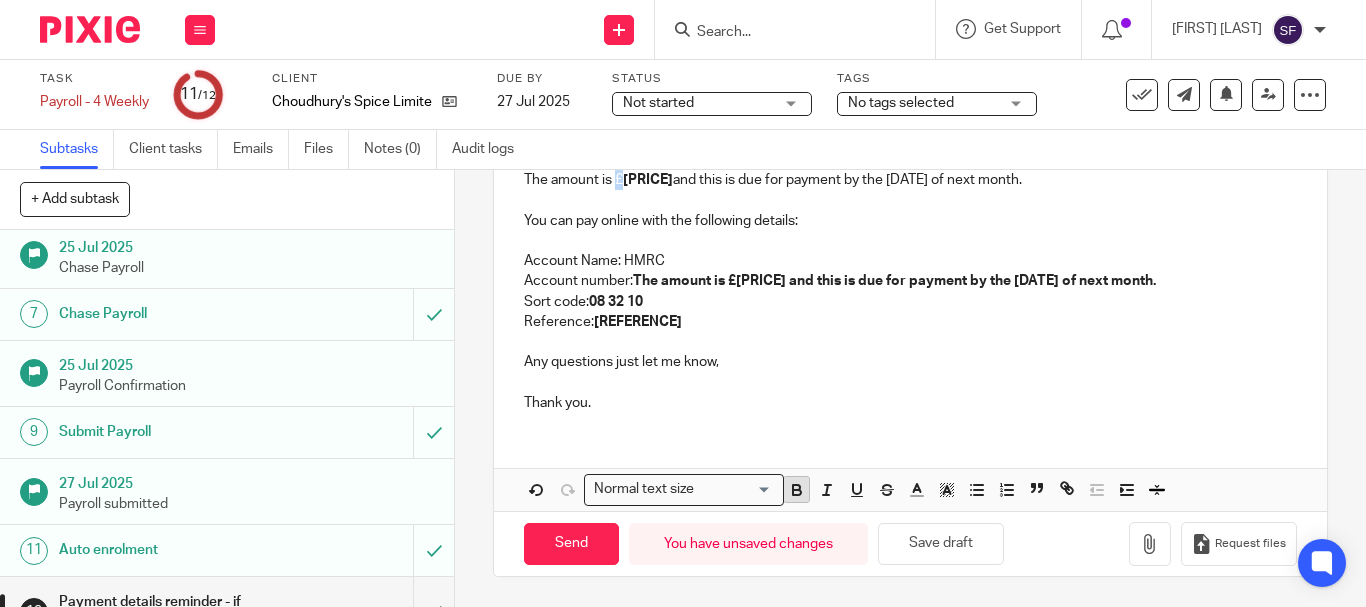 click 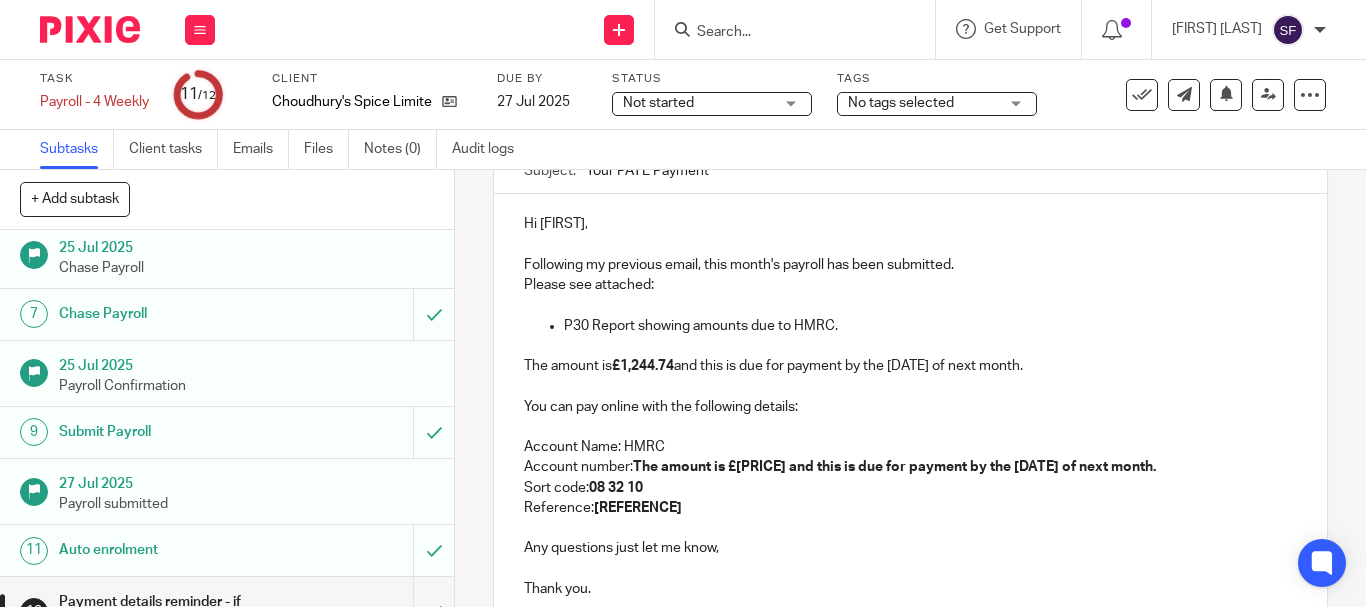 scroll, scrollTop: 189, scrollLeft: 0, axis: vertical 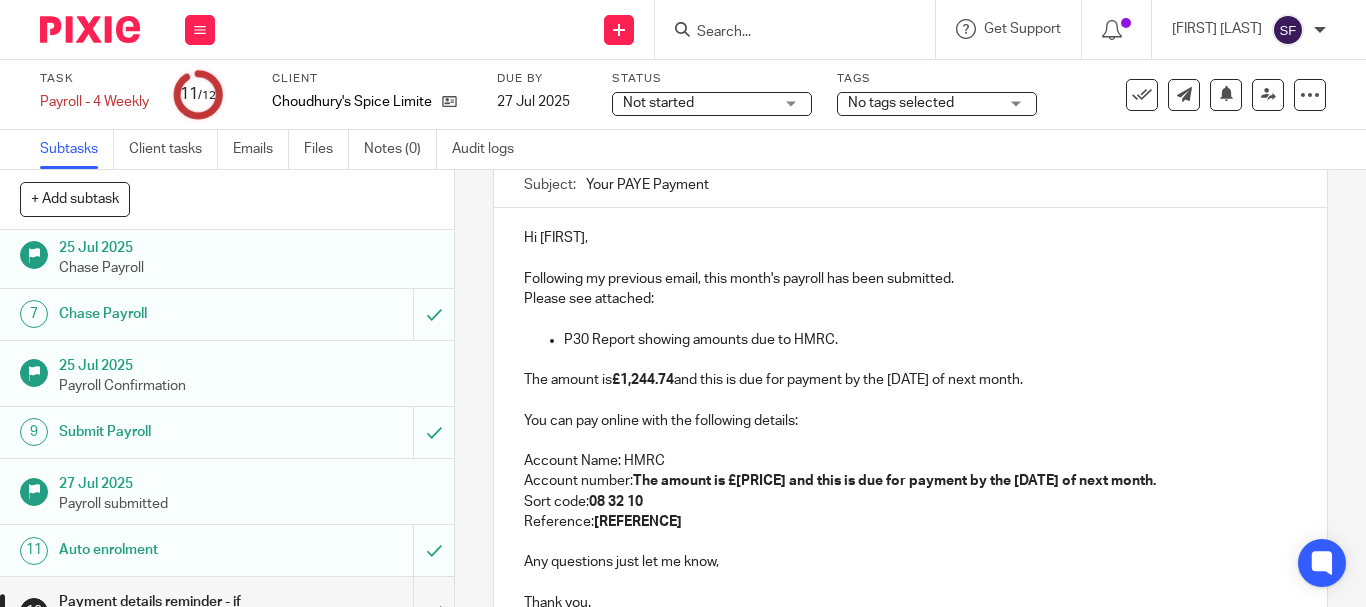 click at bounding box center [910, 360] 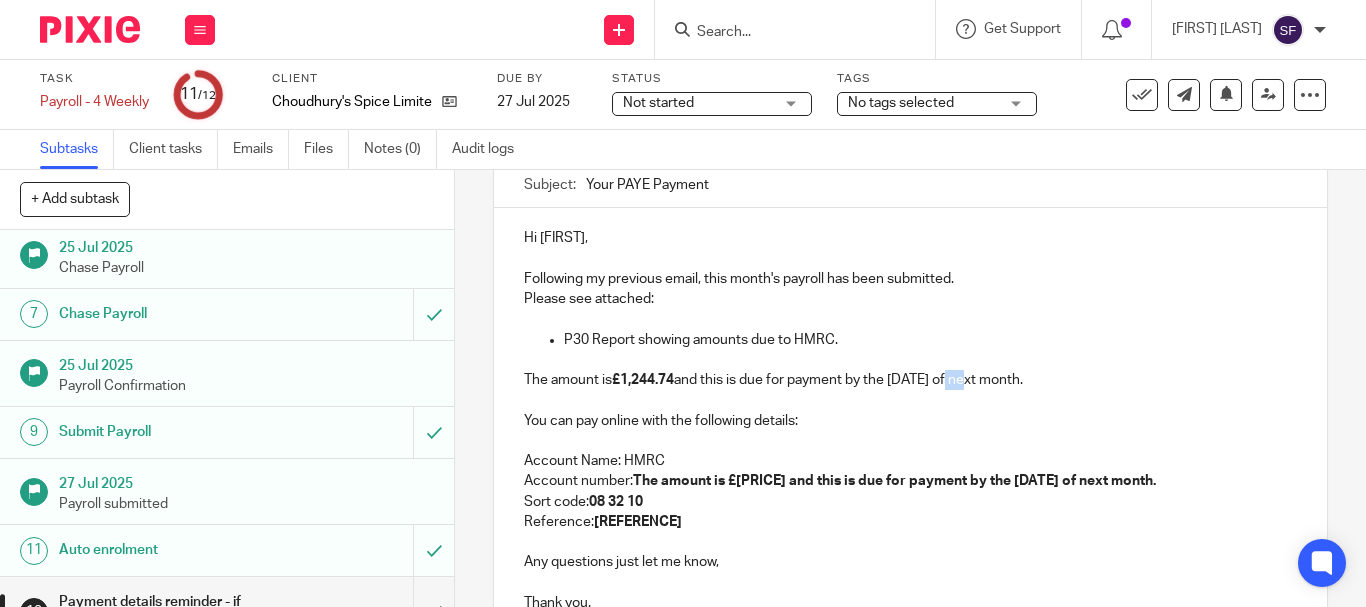 drag, startPoint x: 947, startPoint y: 379, endPoint x: 967, endPoint y: 381, distance: 20.09975 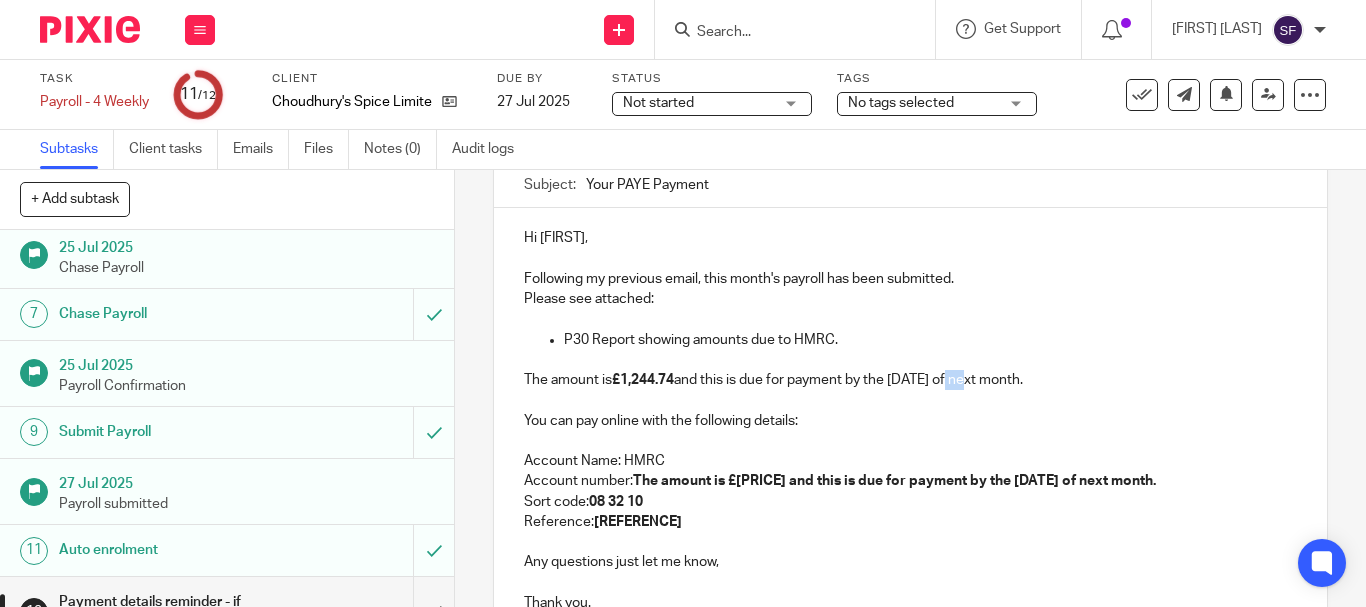 click on "The amount is £[PRICE] and this is due for payment by the [DATE] of next month." at bounding box center [910, 380] 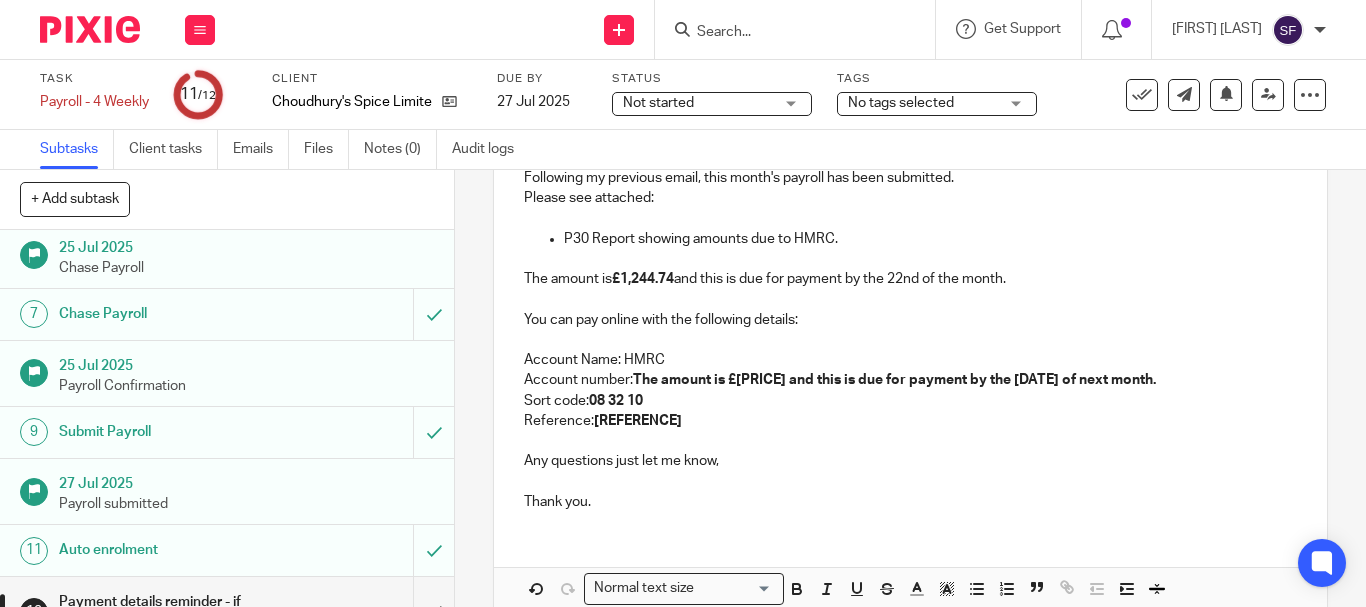 scroll, scrollTop: 389, scrollLeft: 0, axis: vertical 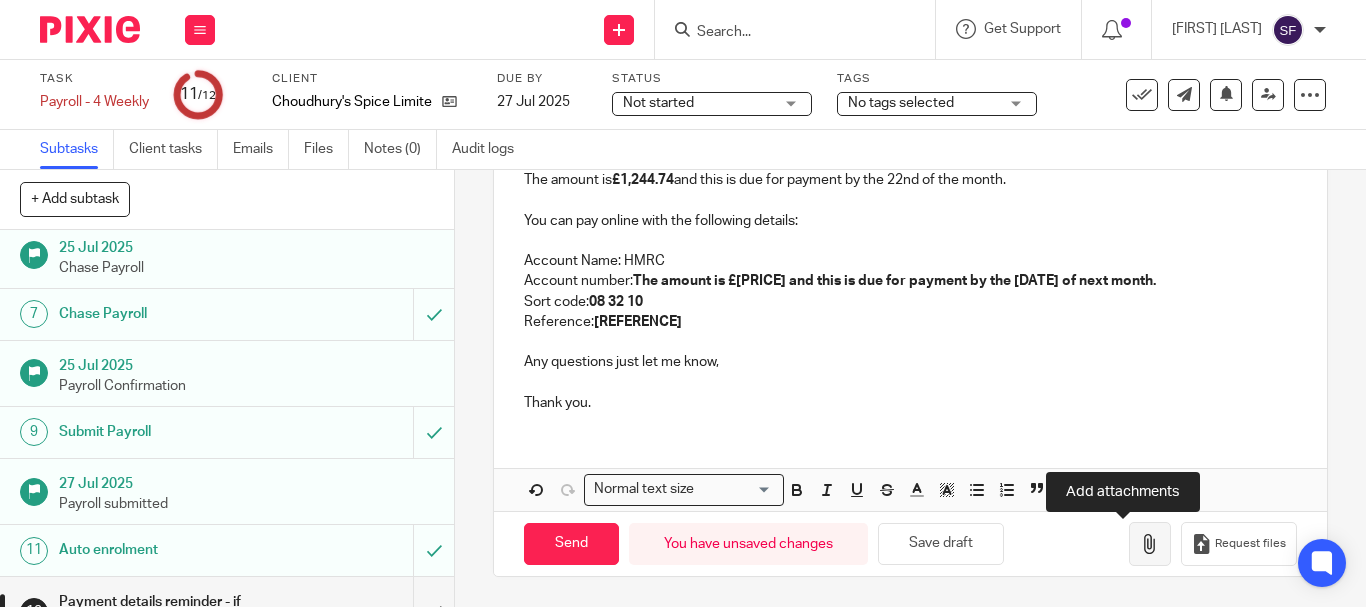 click at bounding box center [1150, 544] 